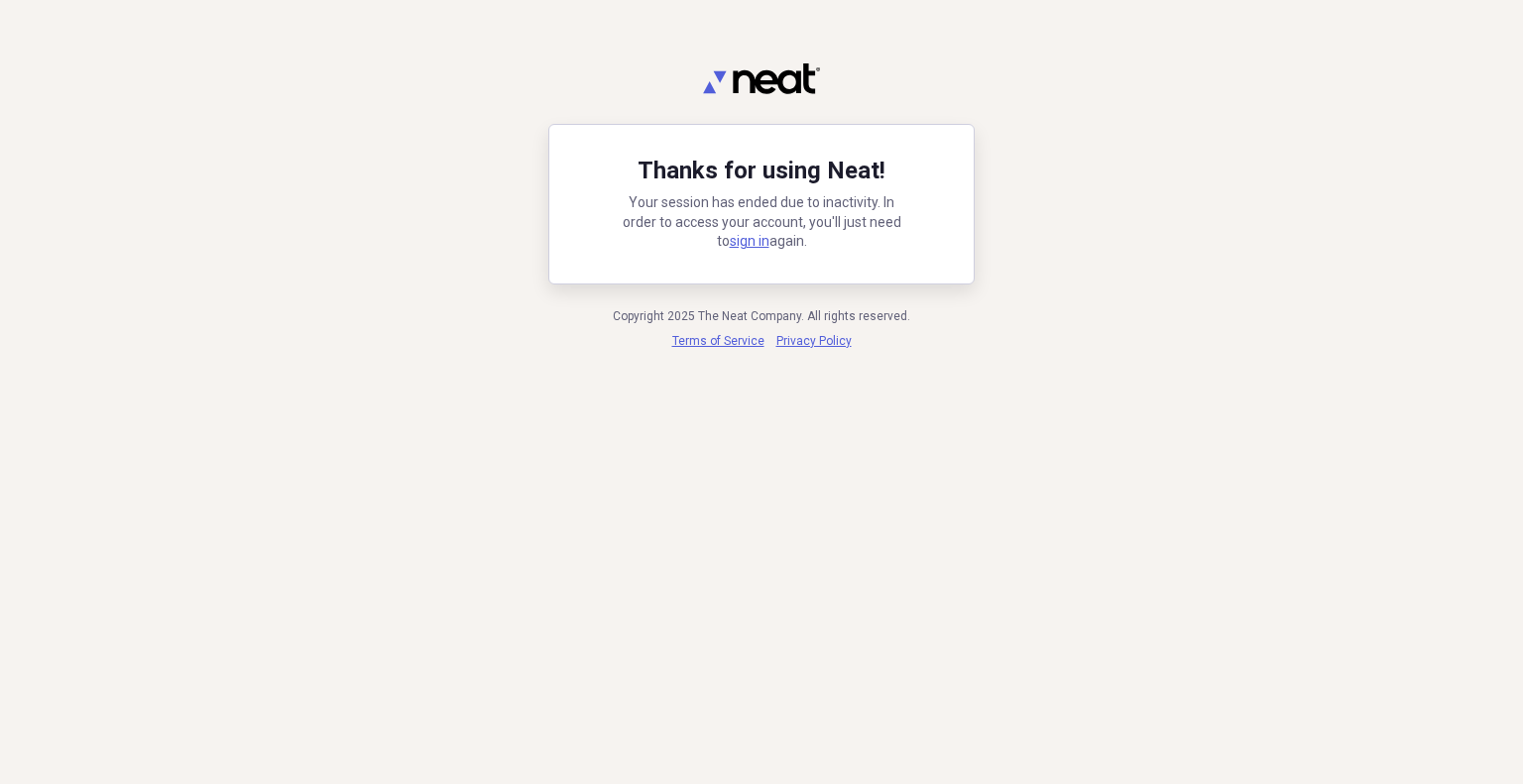 scroll, scrollTop: 0, scrollLeft: 0, axis: both 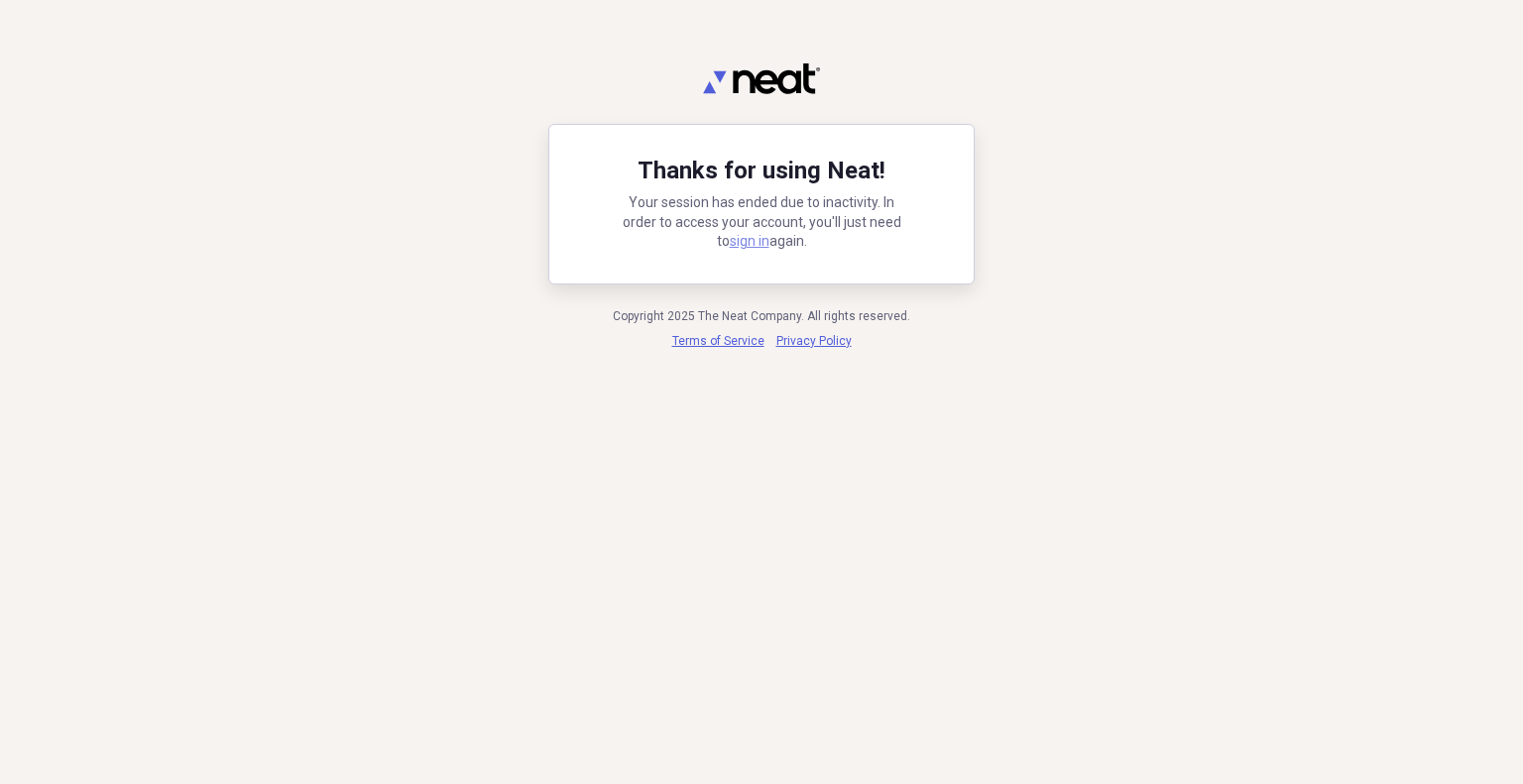 click on "sign in" at bounding box center (750, 241) 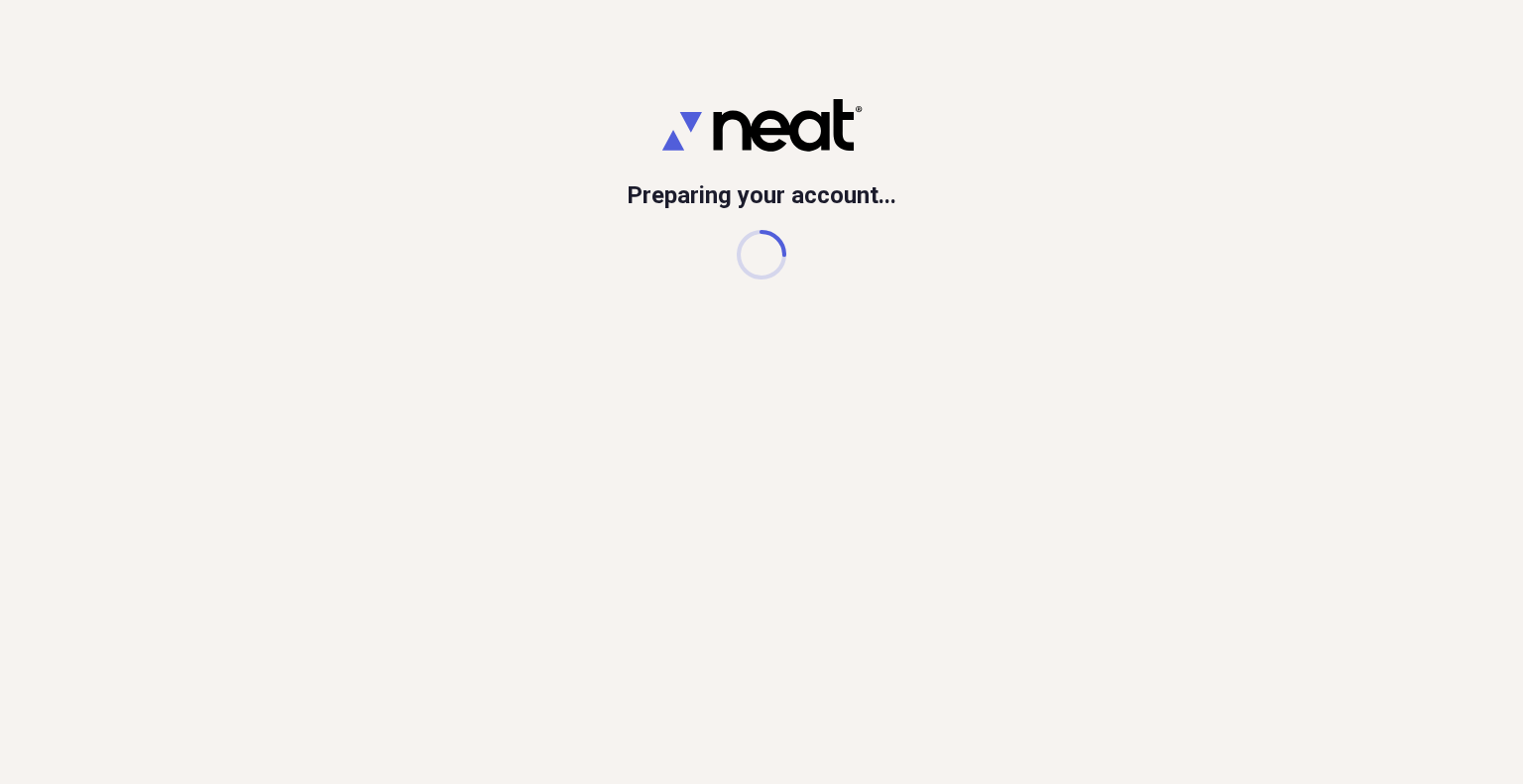 scroll, scrollTop: 0, scrollLeft: 0, axis: both 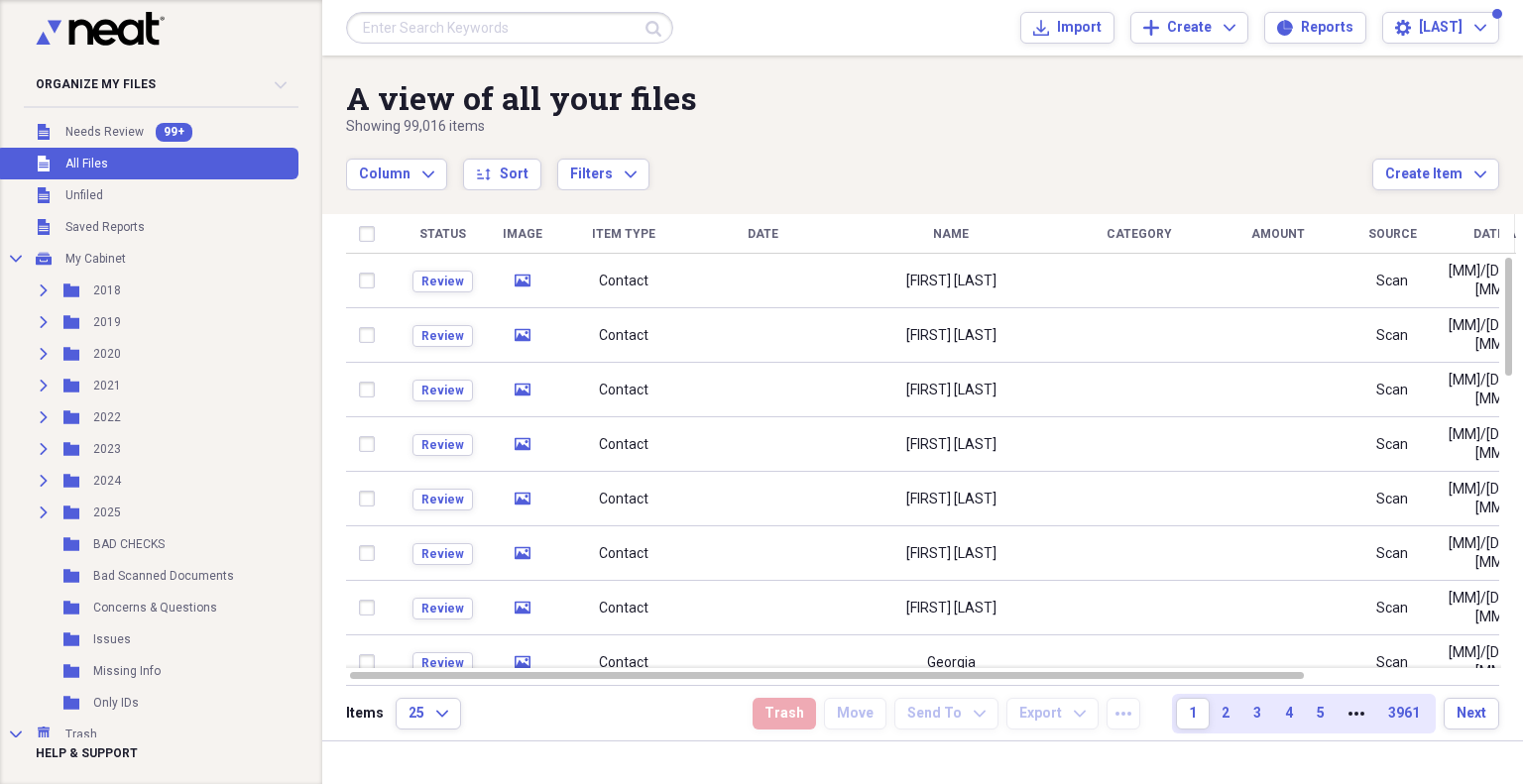 click at bounding box center [510, 28] 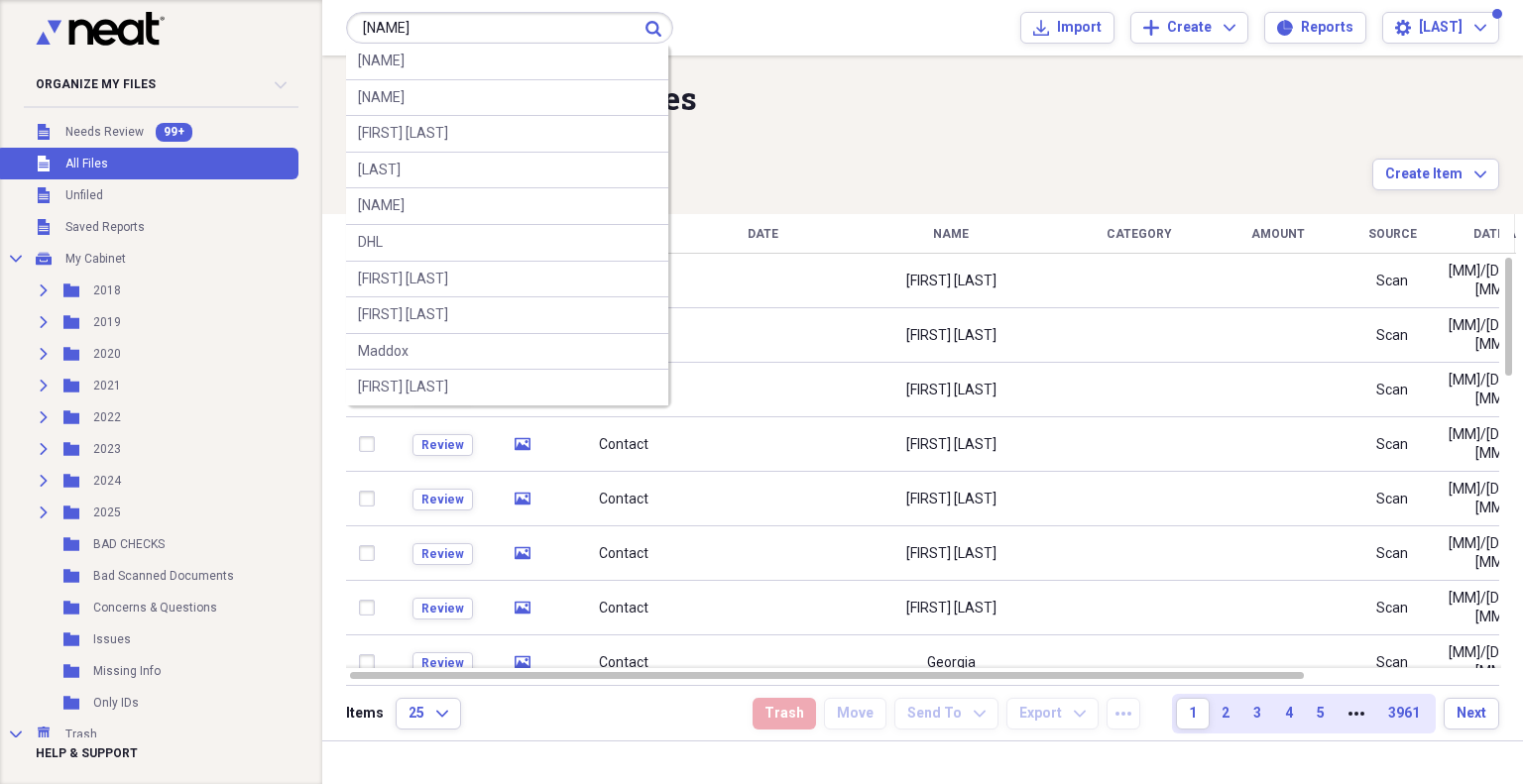 type on "[NAME]" 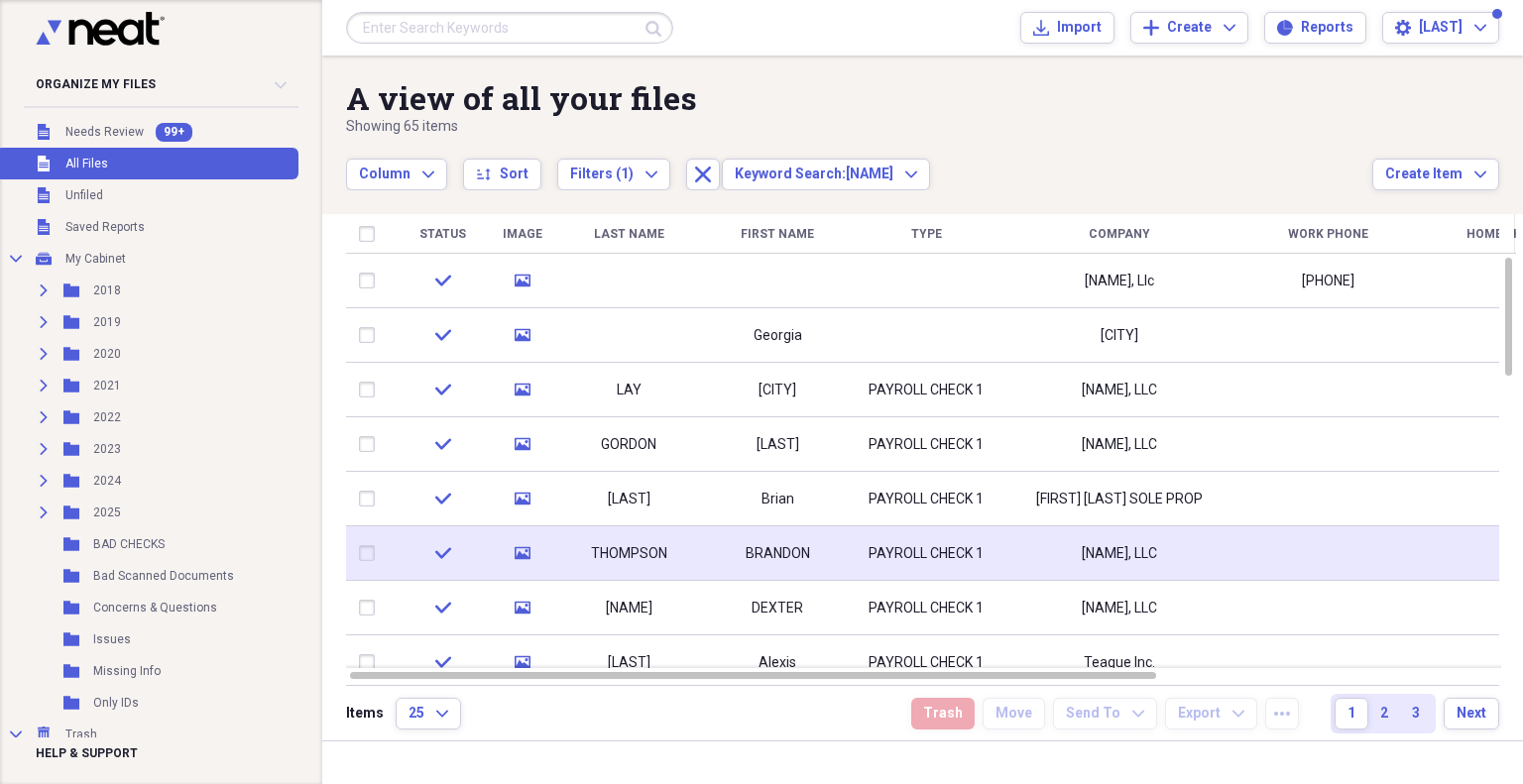 click on "[NAME], LLC" at bounding box center (1119, 554) 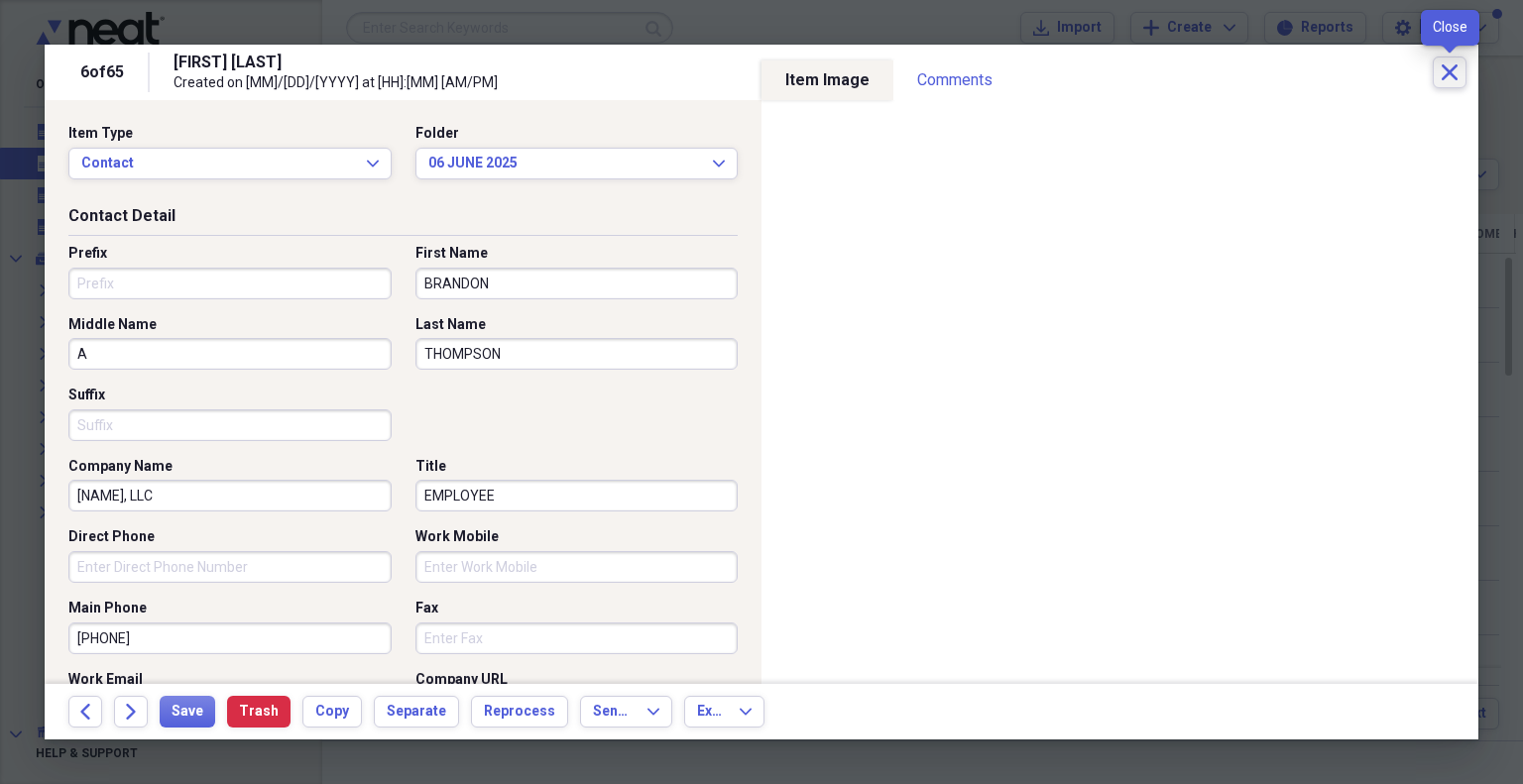 click on "Close" 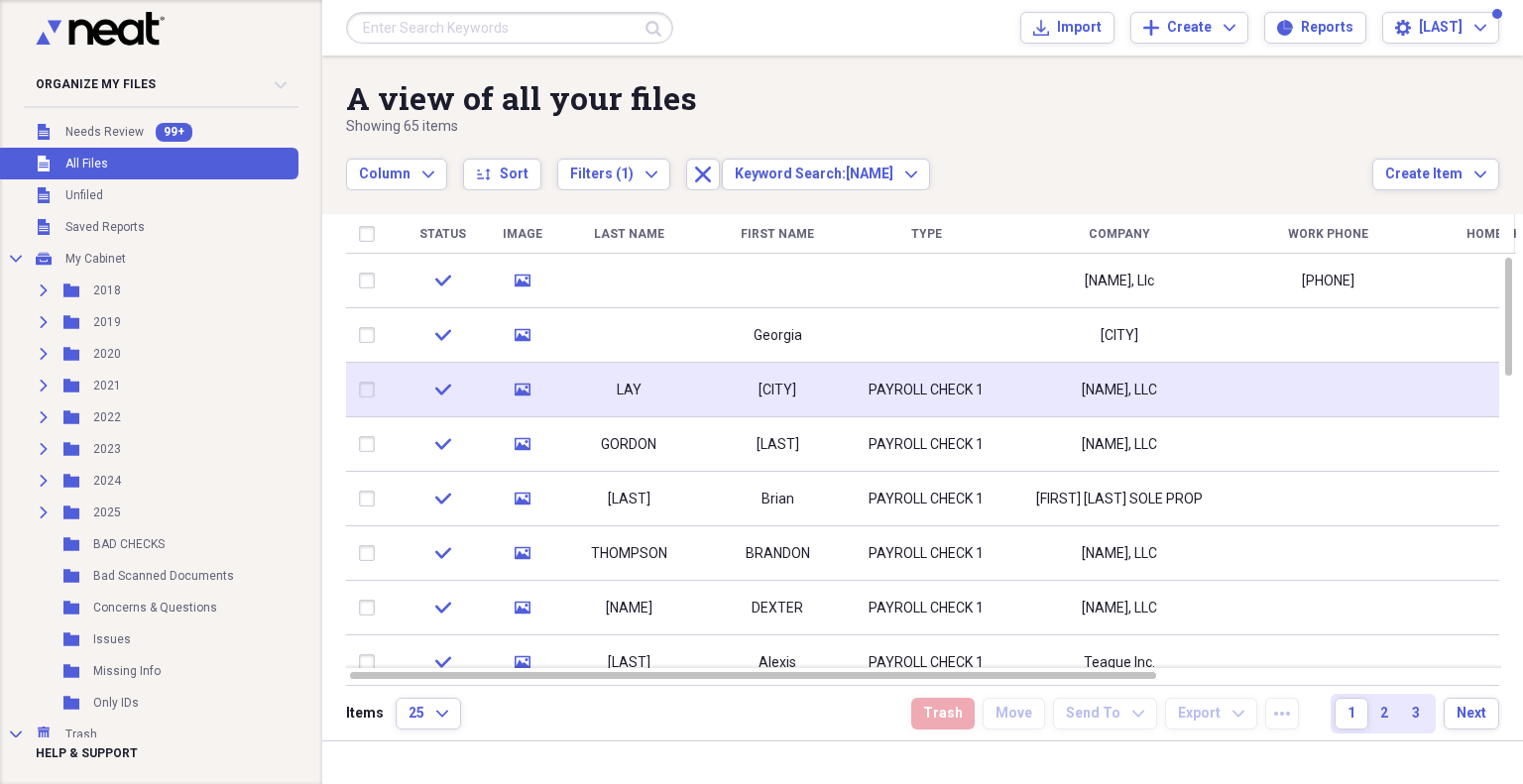 click at bounding box center [1328, 390] 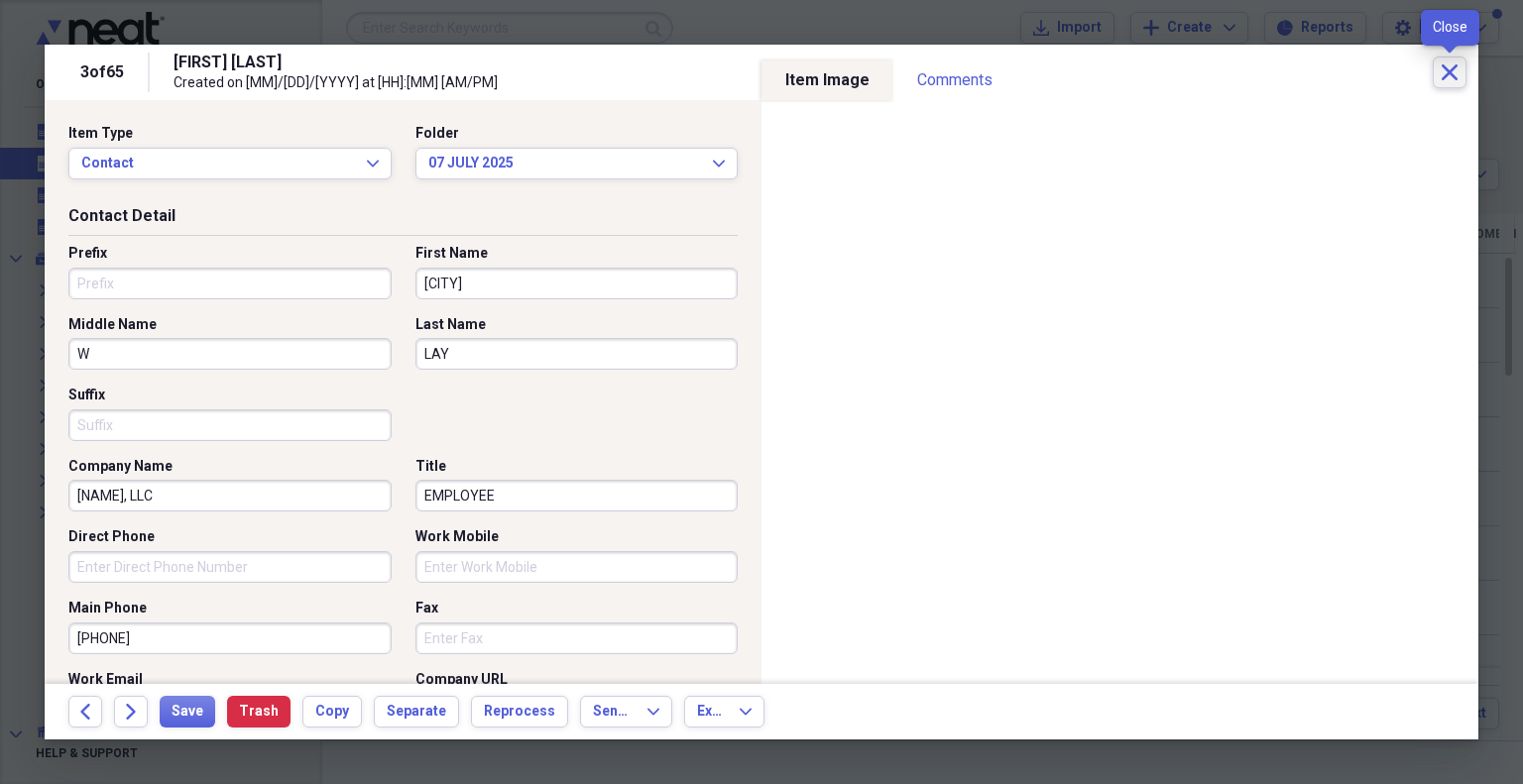 click on "Close" at bounding box center [1450, 72] 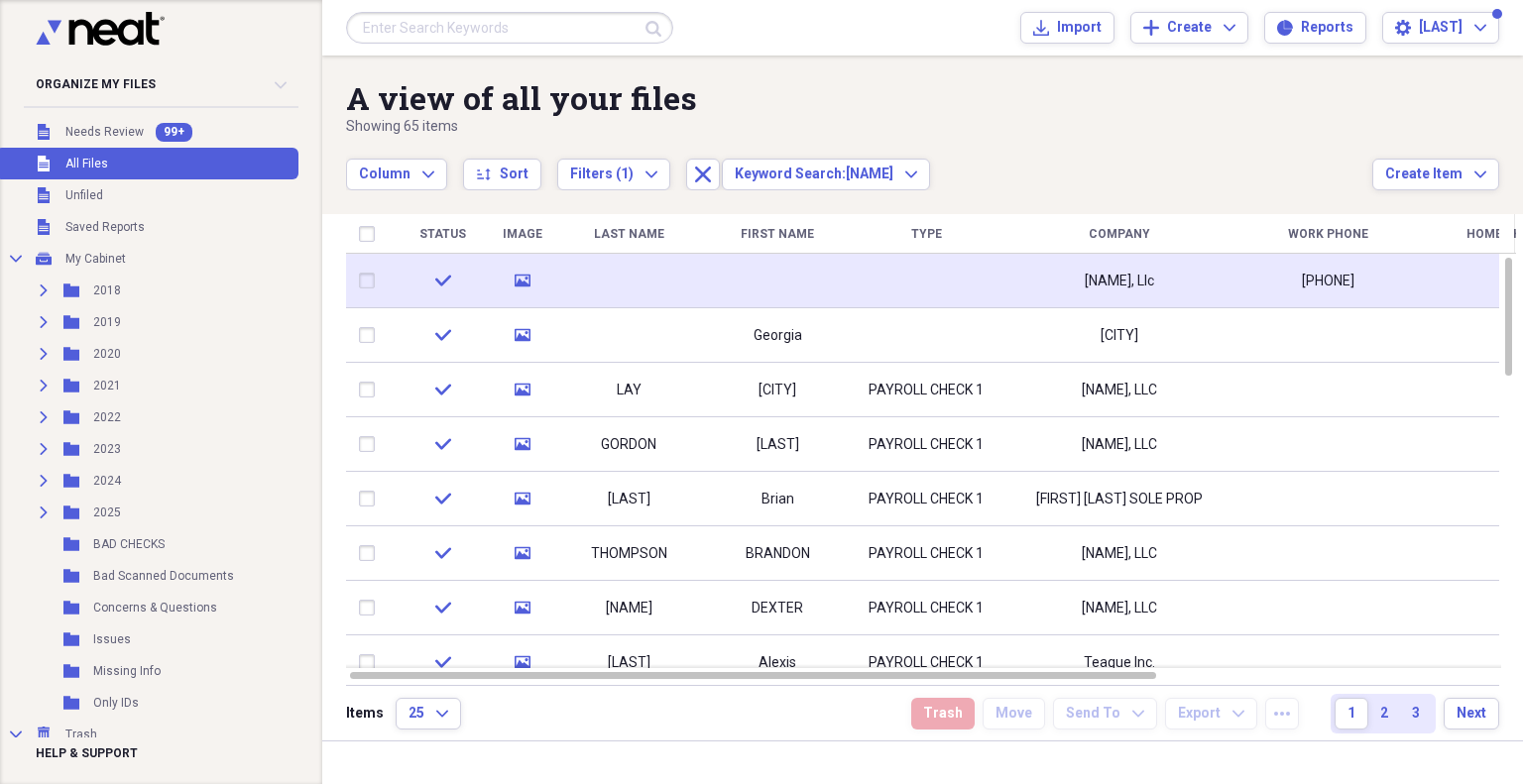 click on "[NAME], Llc" at bounding box center (1119, 281) 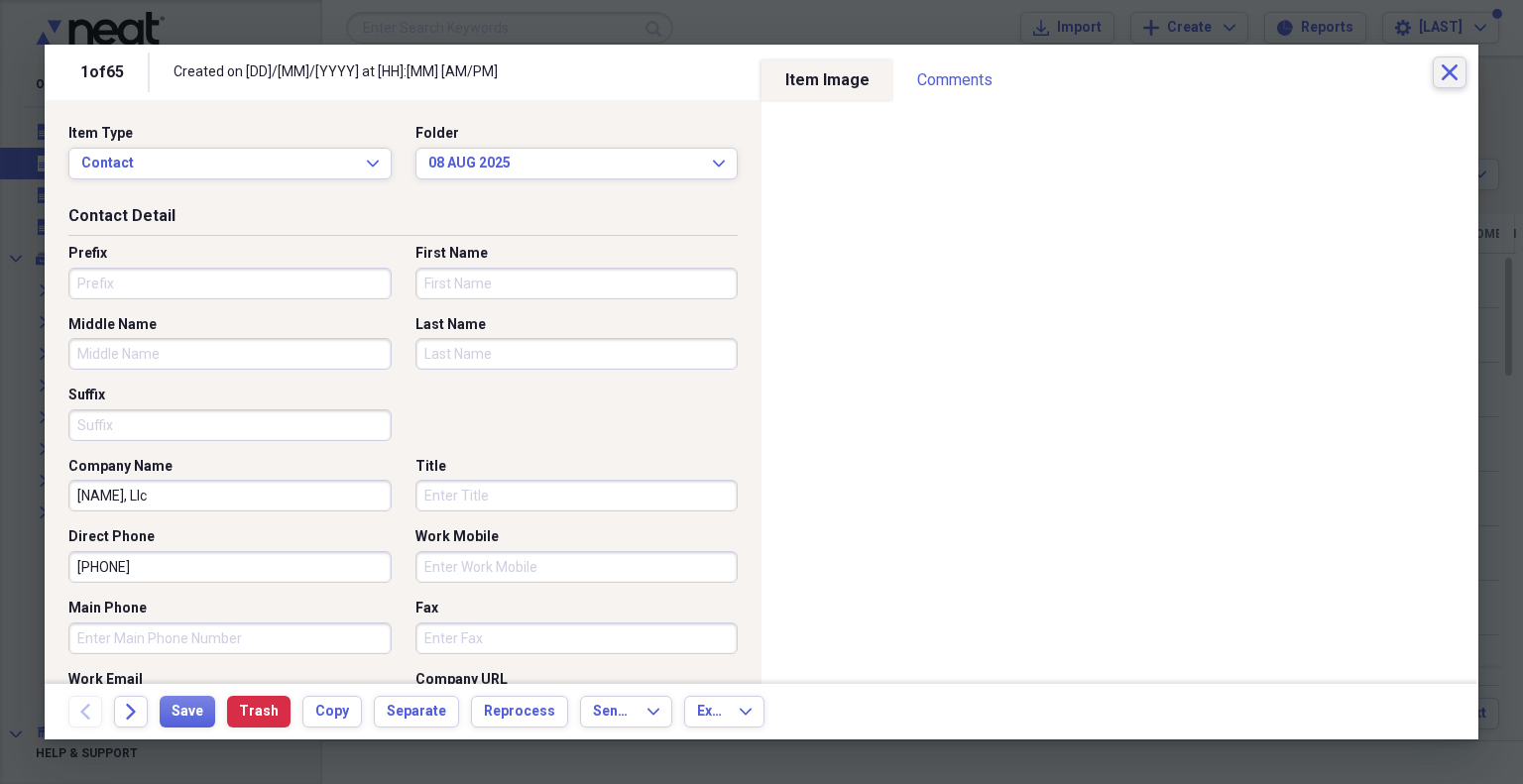 click on "Close" at bounding box center [1450, 72] 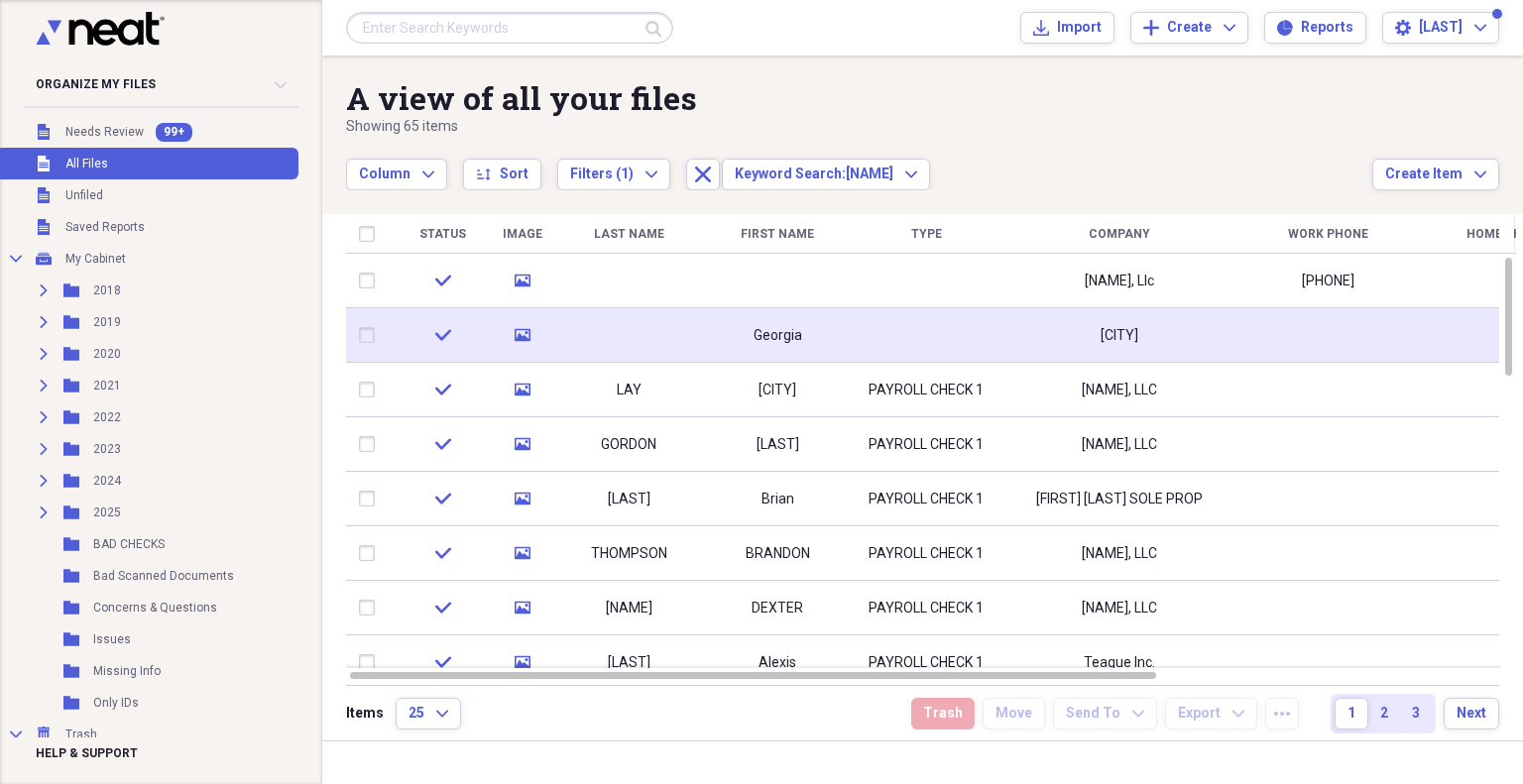 click at bounding box center [1328, 335] 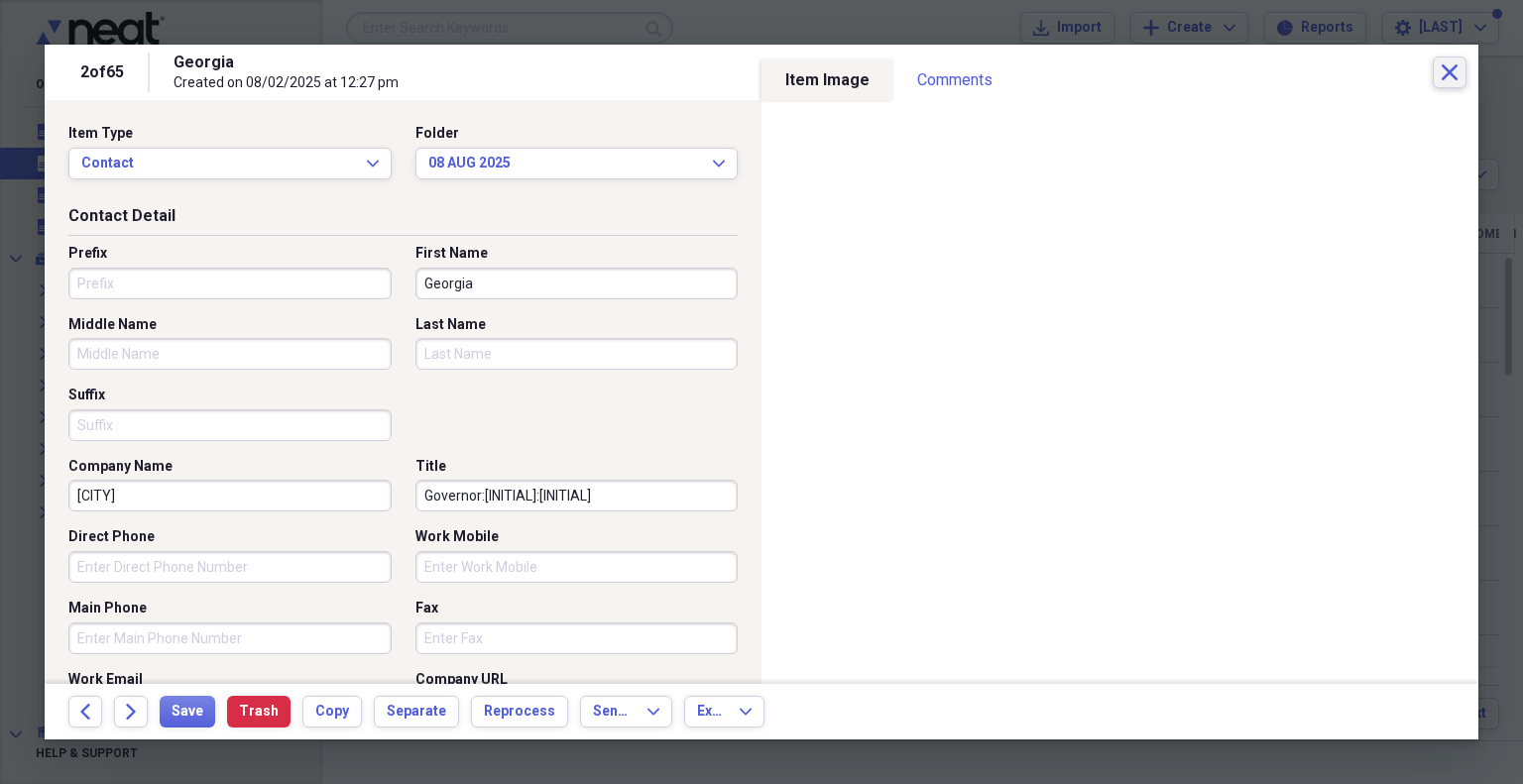 click on "Close" 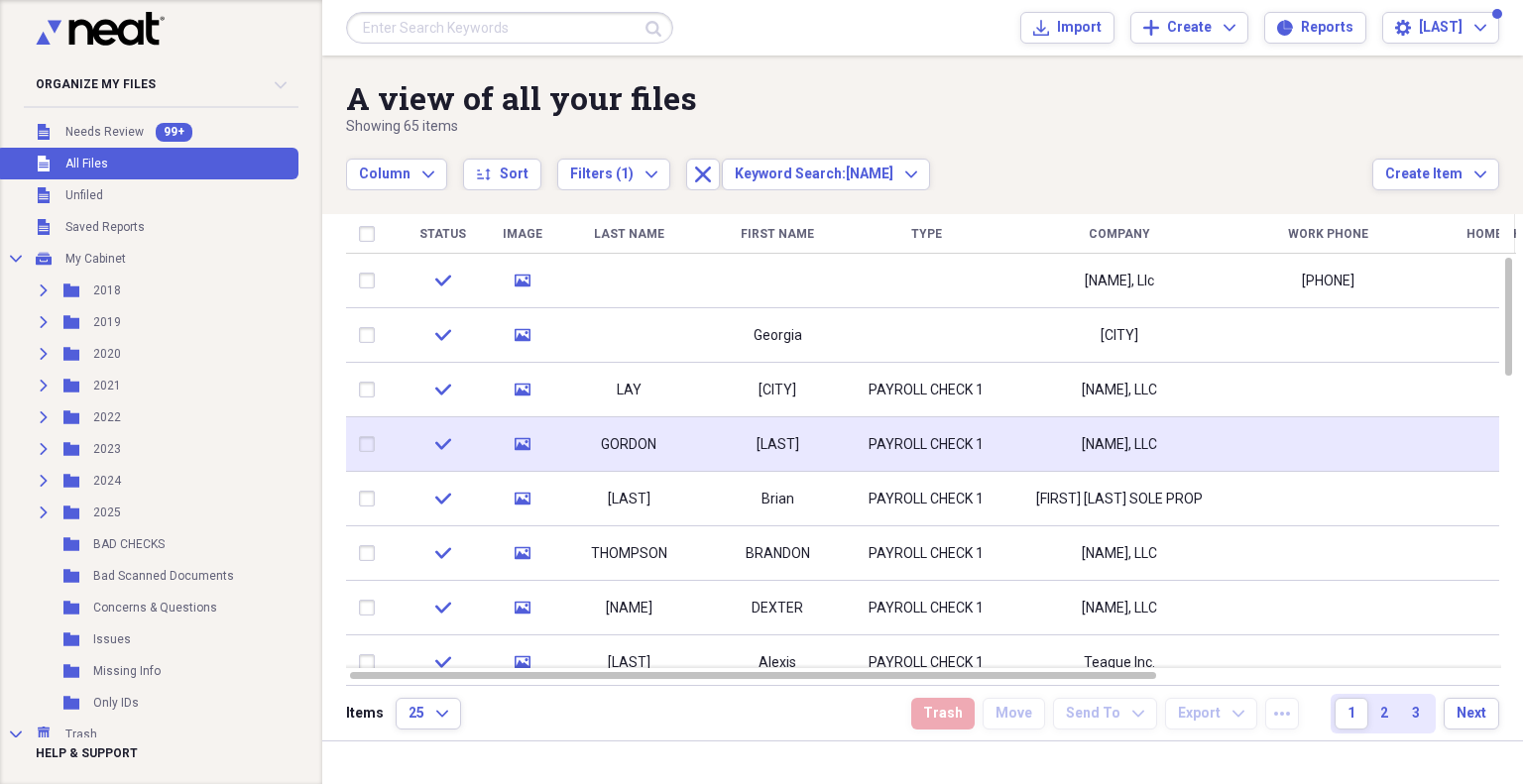 click on "[NAME], LLC" at bounding box center (1119, 445) 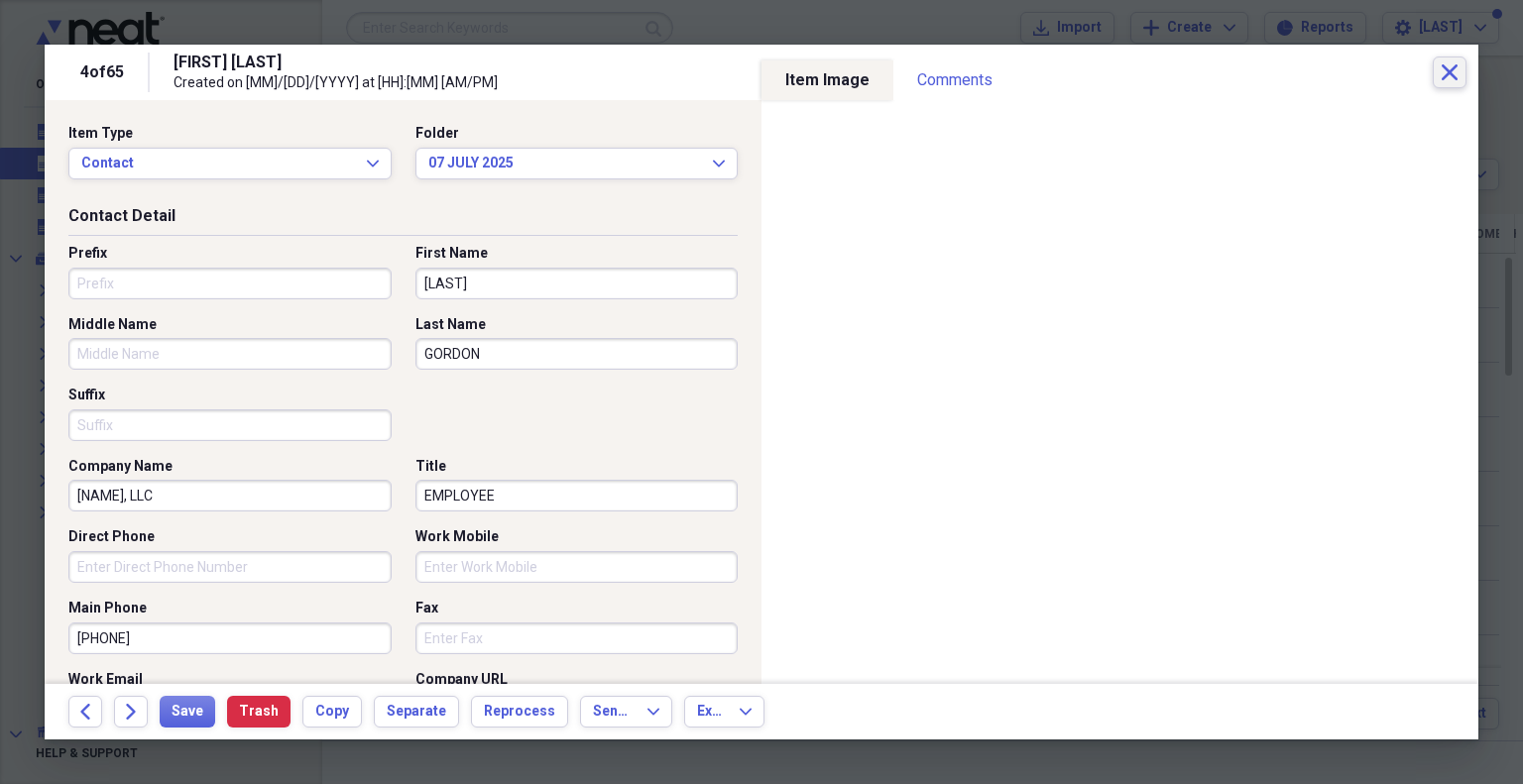 click 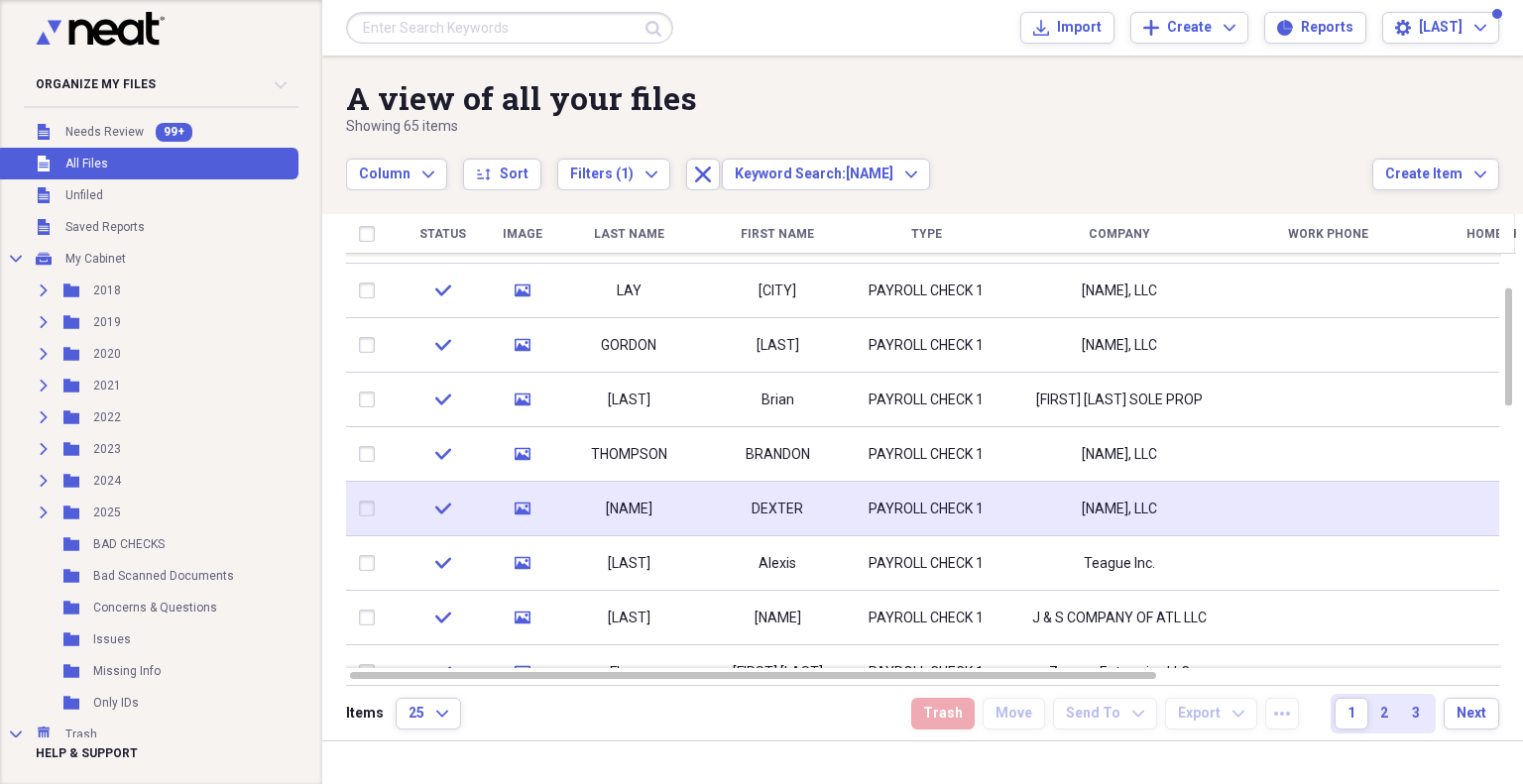 click on "PAYROLL CHECK 1" at bounding box center (926, 508) 